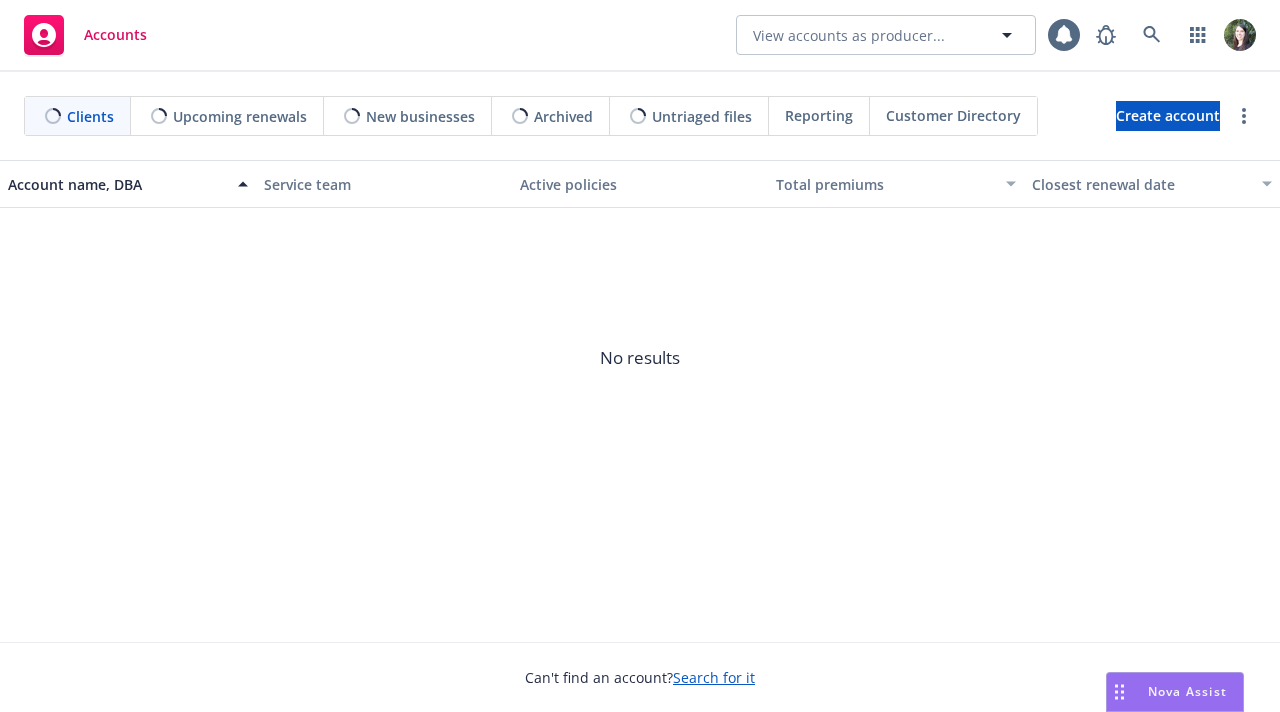 scroll, scrollTop: 0, scrollLeft: 0, axis: both 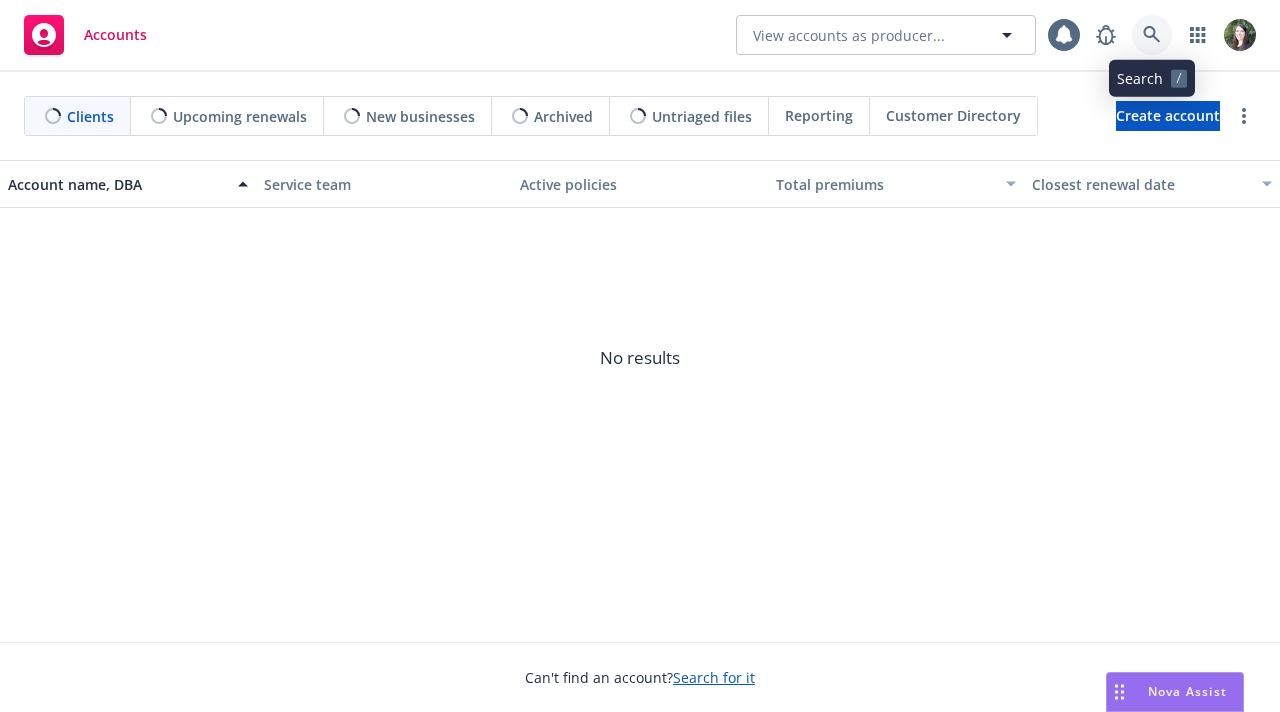 click 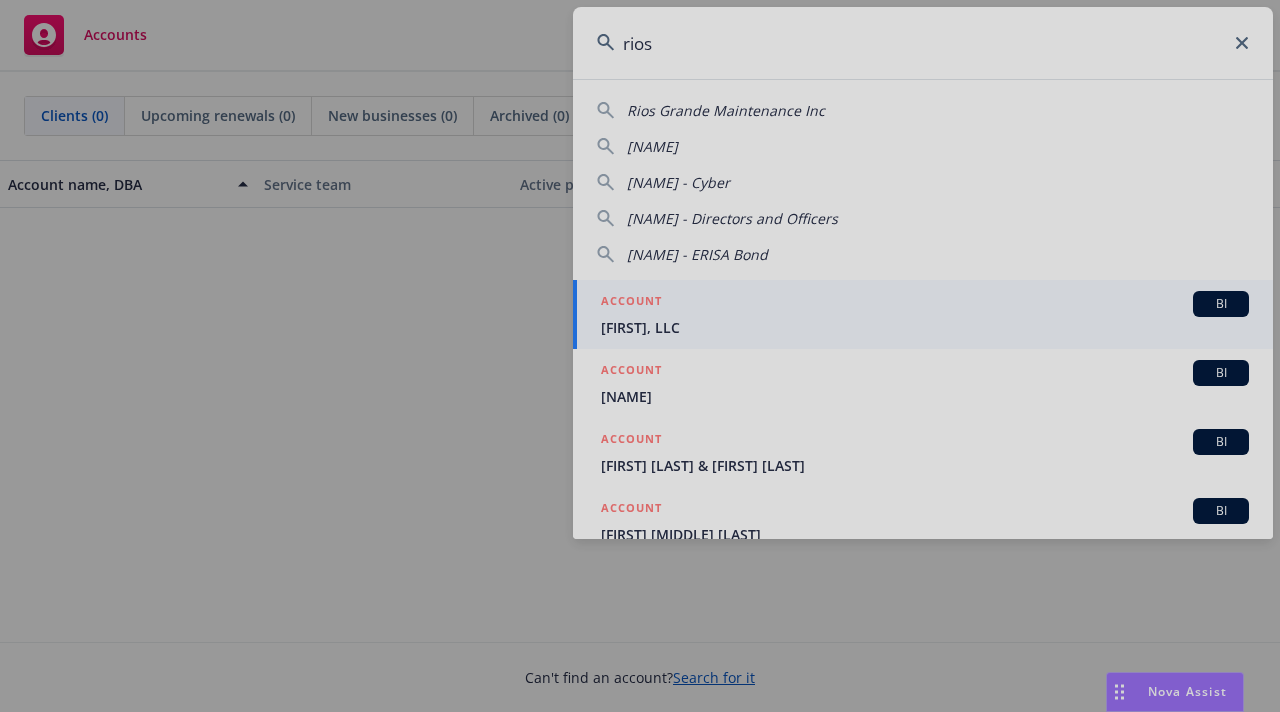 type on "rios" 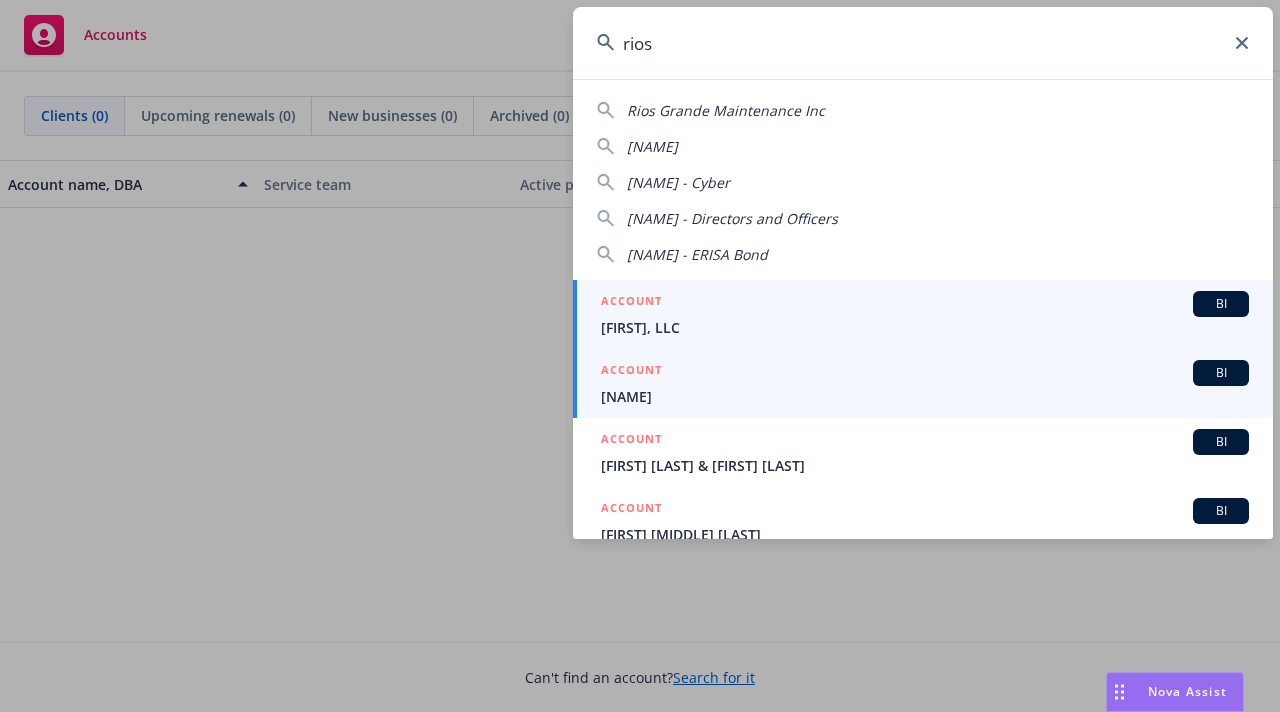click on "[NAME]" at bounding box center (925, 396) 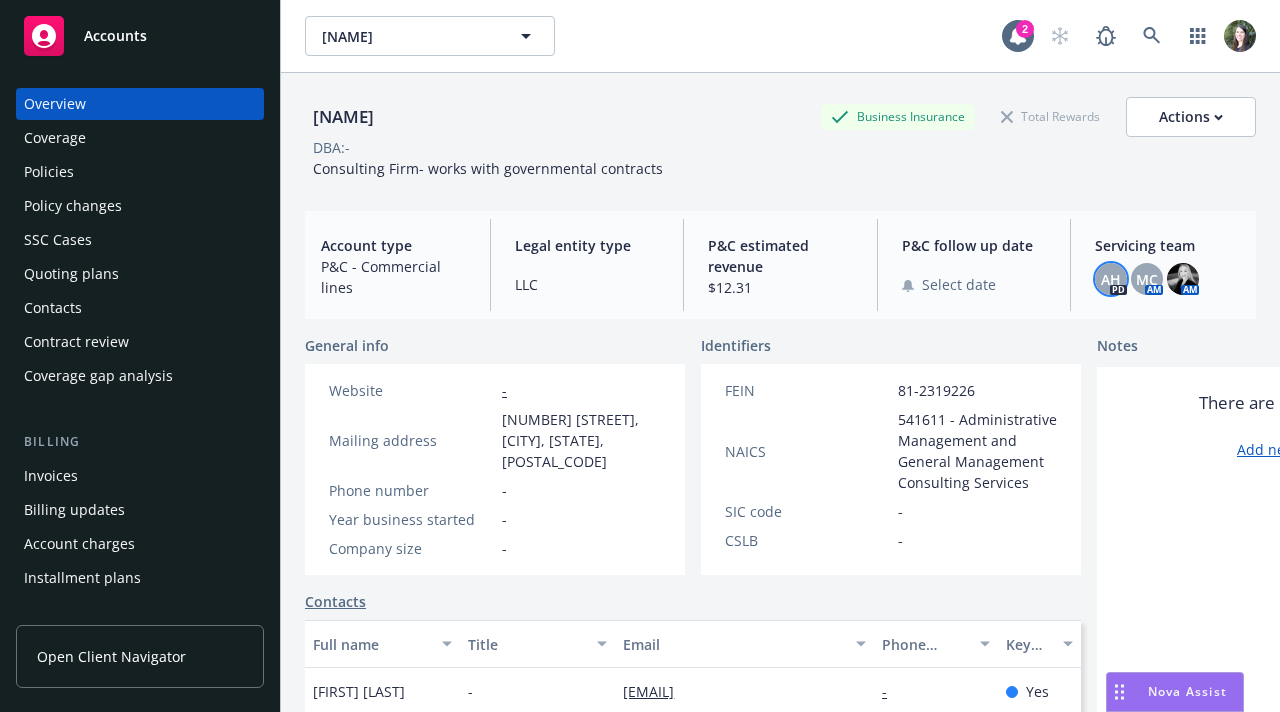 click on "AH" at bounding box center [1111, 279] 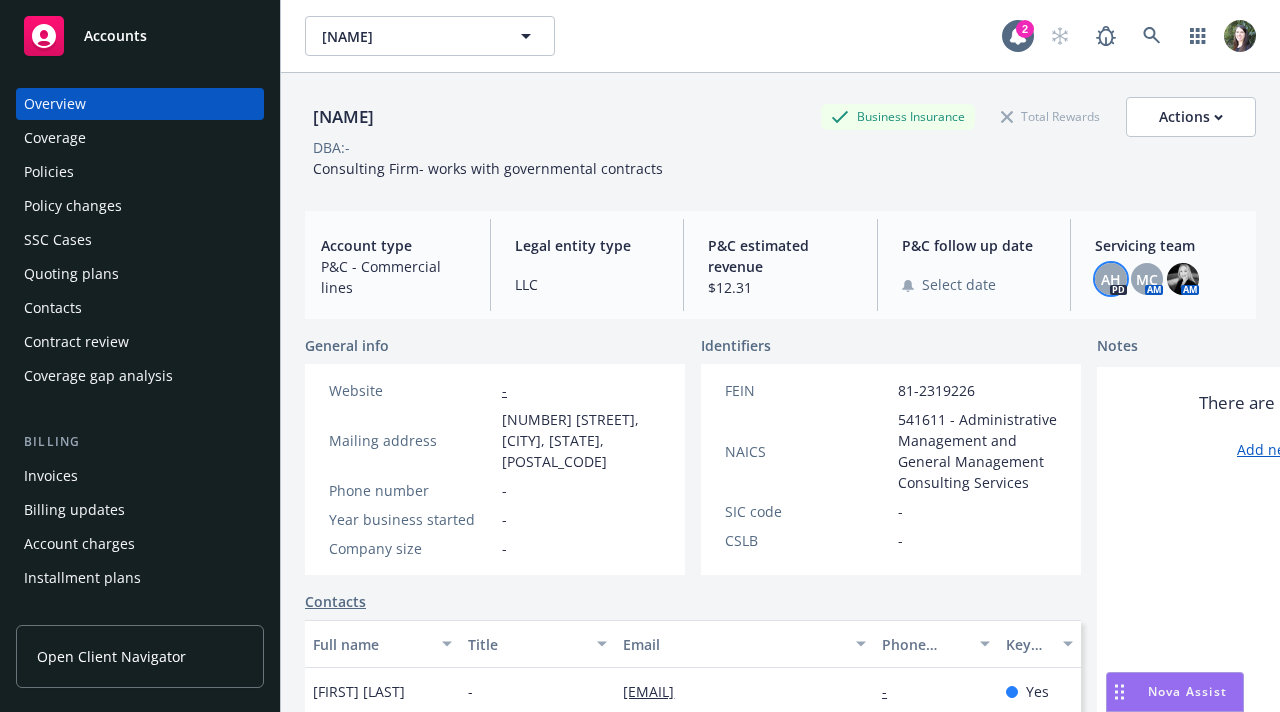click on "AH" at bounding box center (1111, 279) 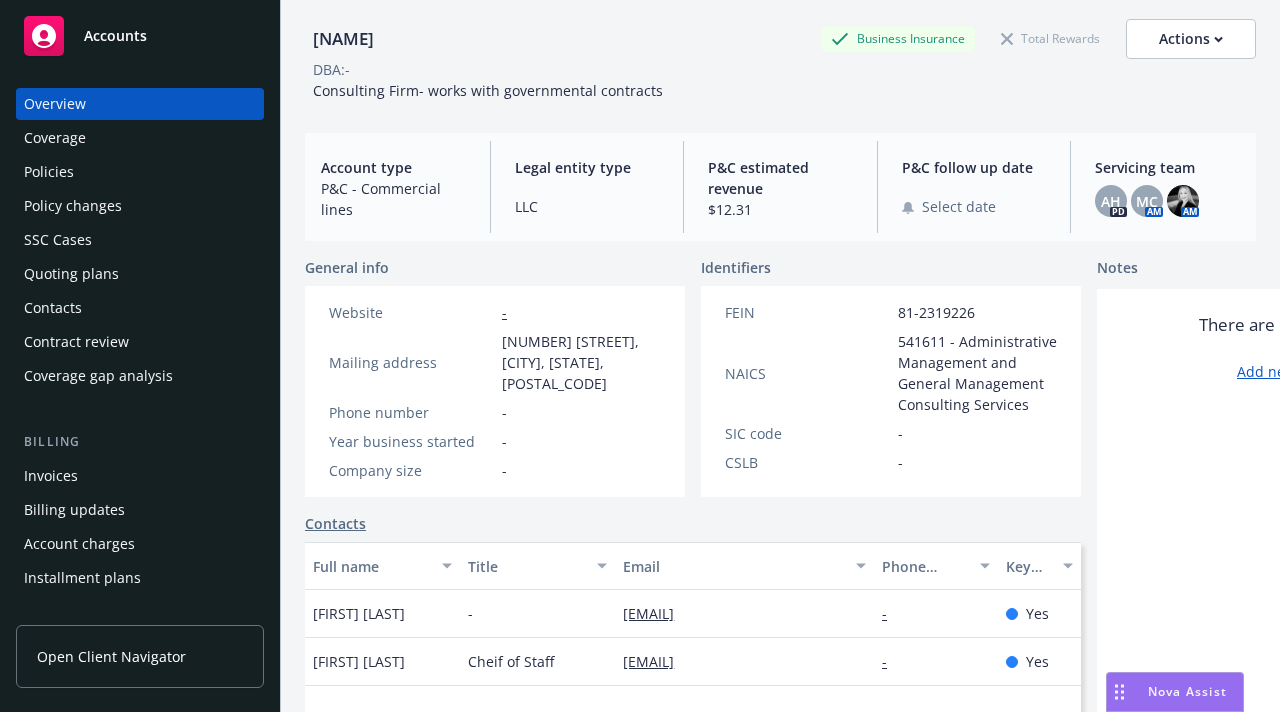 scroll, scrollTop: 0, scrollLeft: 0, axis: both 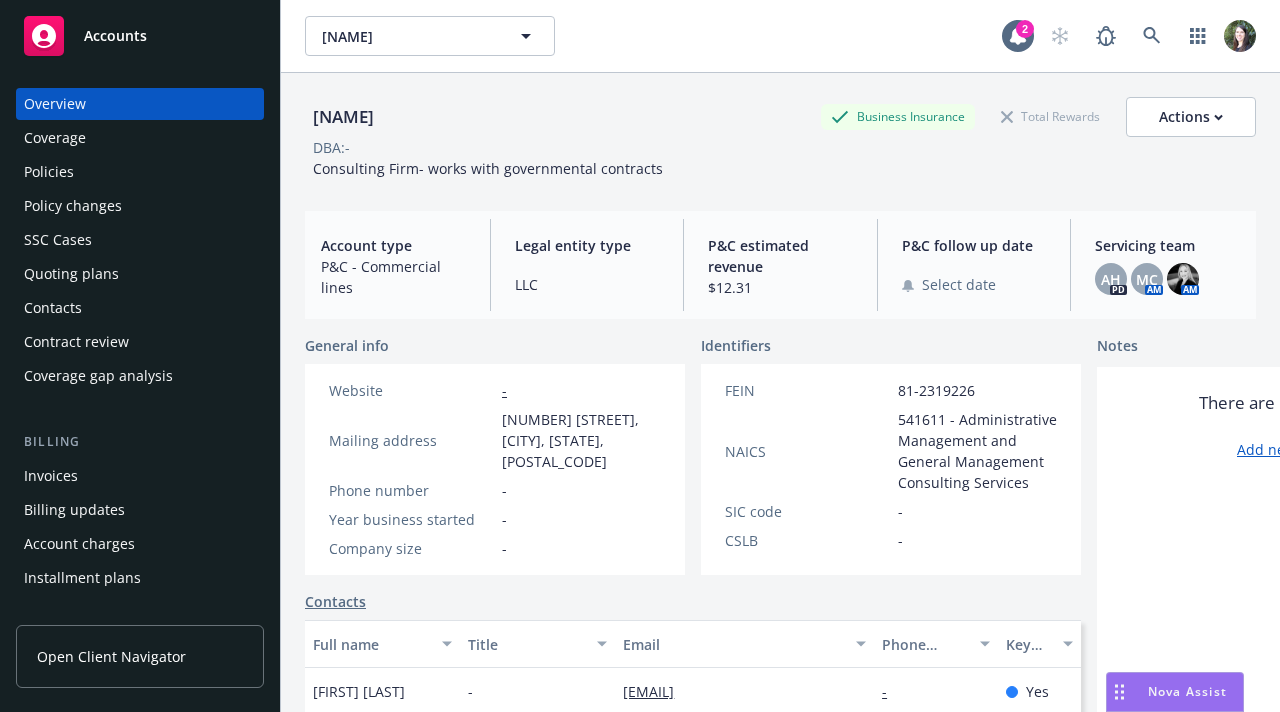 click on "Policies" at bounding box center [140, 172] 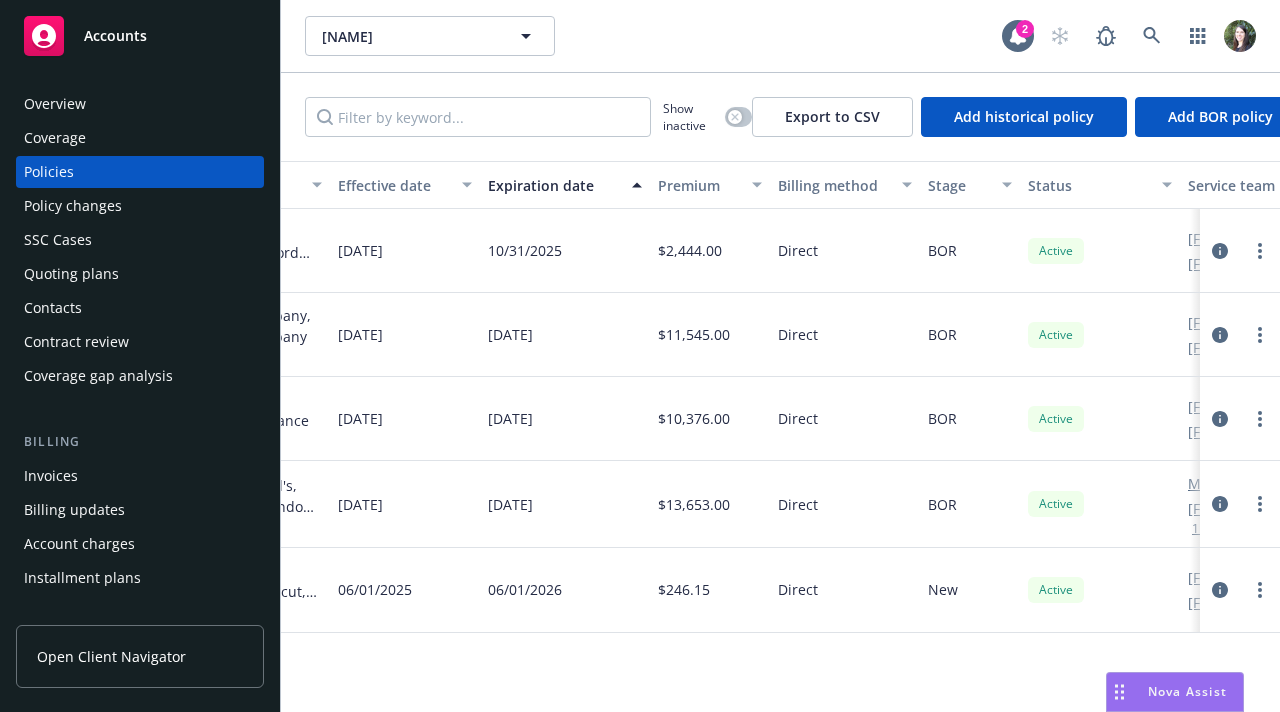 scroll, scrollTop: 0, scrollLeft: 773, axis: horizontal 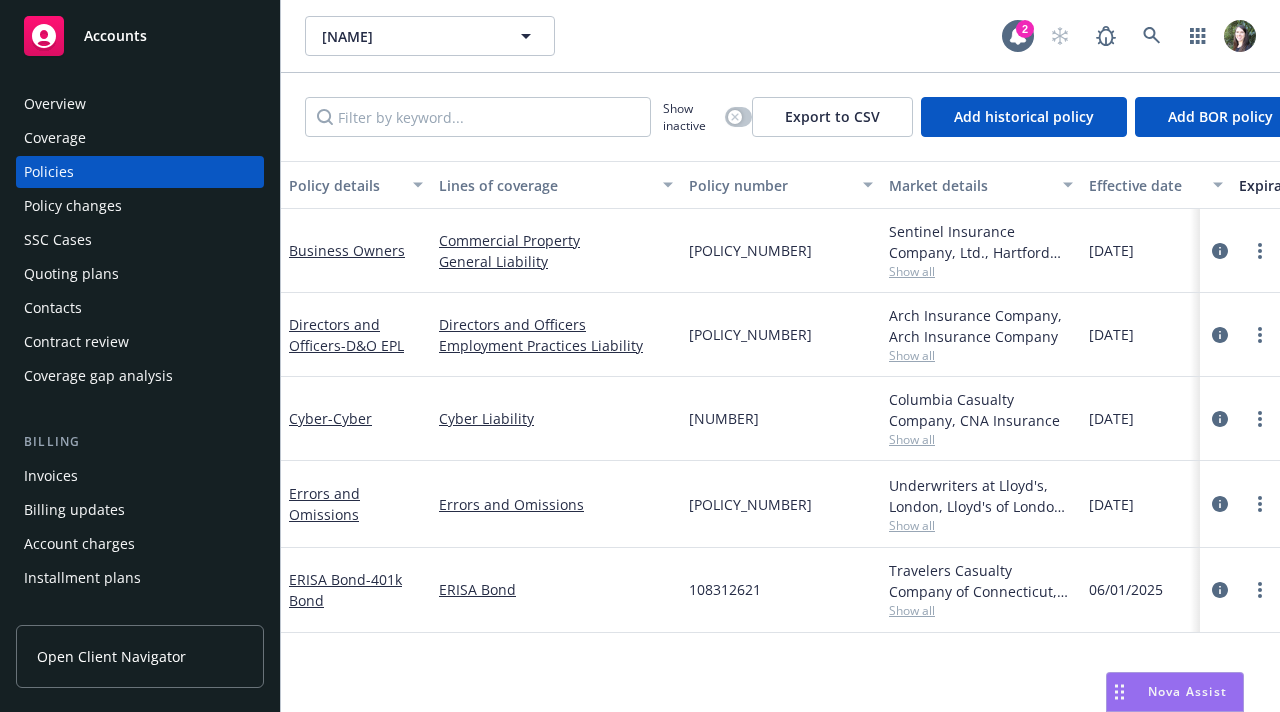 click on "Overview" at bounding box center [140, 104] 